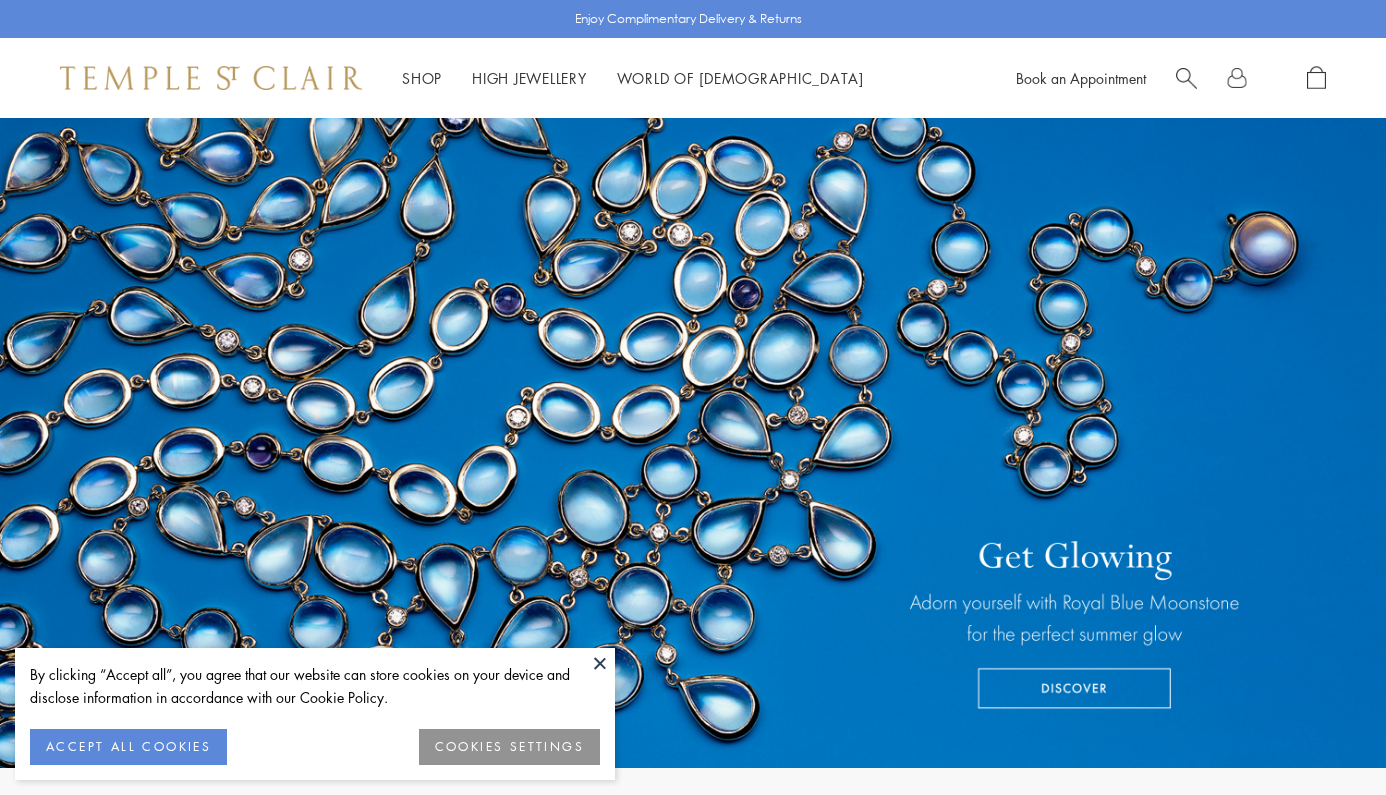 scroll, scrollTop: 0, scrollLeft: 0, axis: both 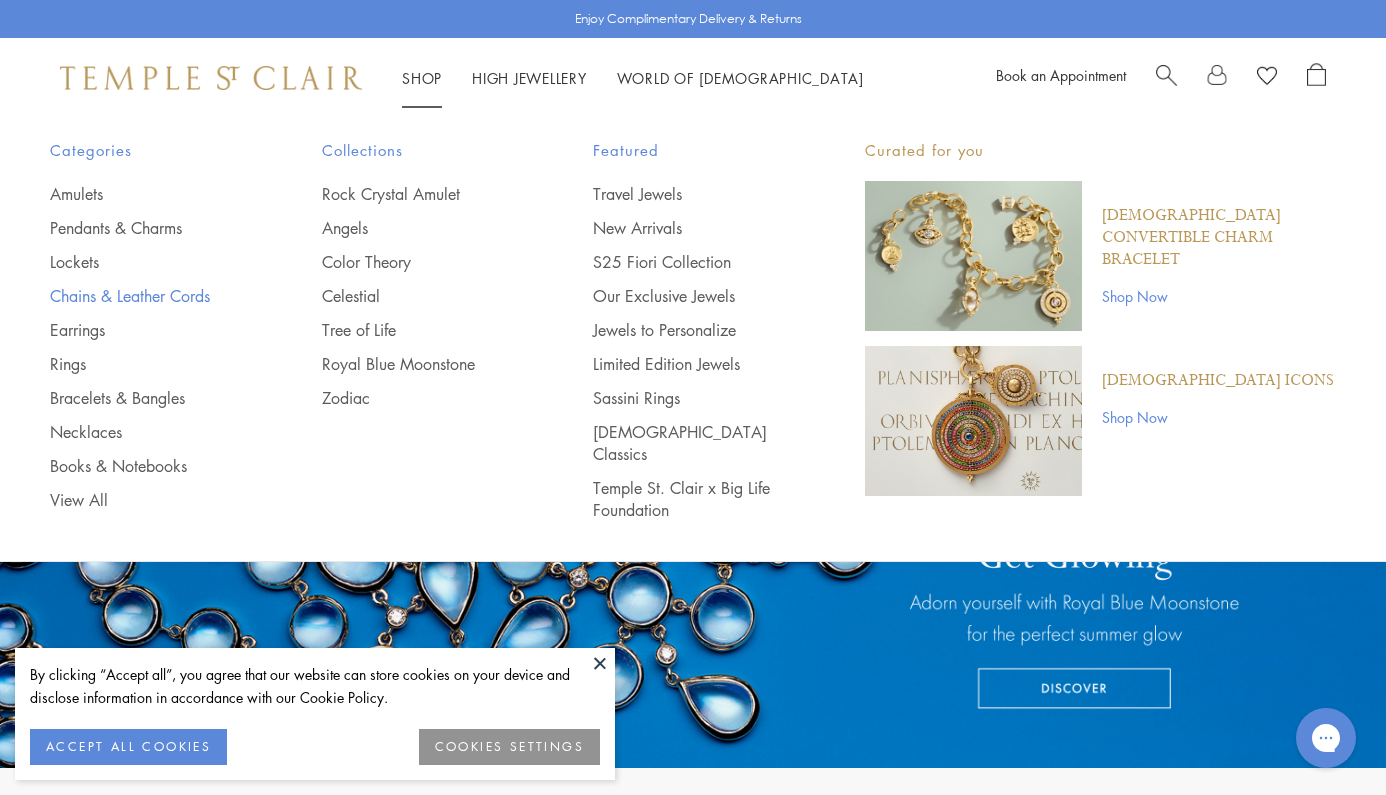 click on "Chains & Leather Cords" at bounding box center (146, 296) 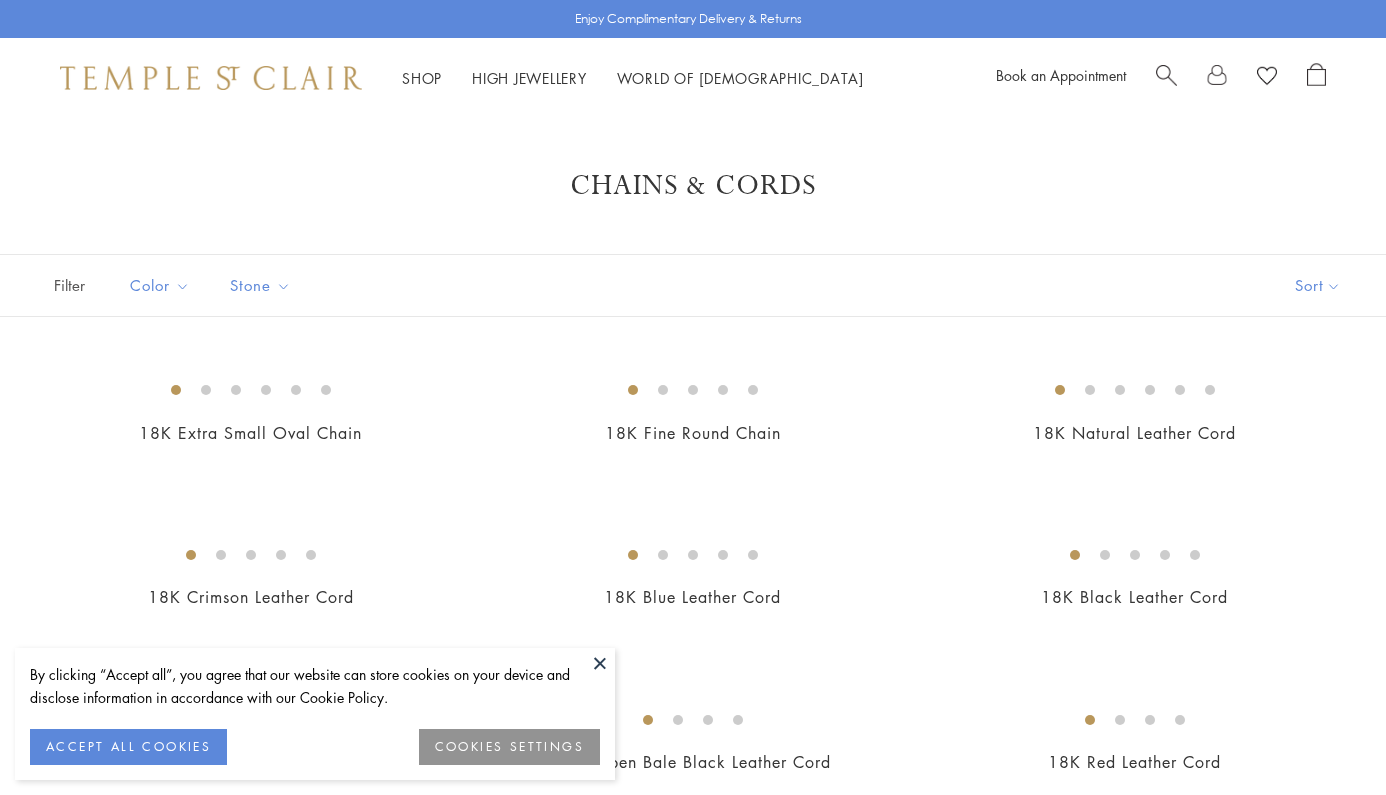 scroll, scrollTop: 0, scrollLeft: 0, axis: both 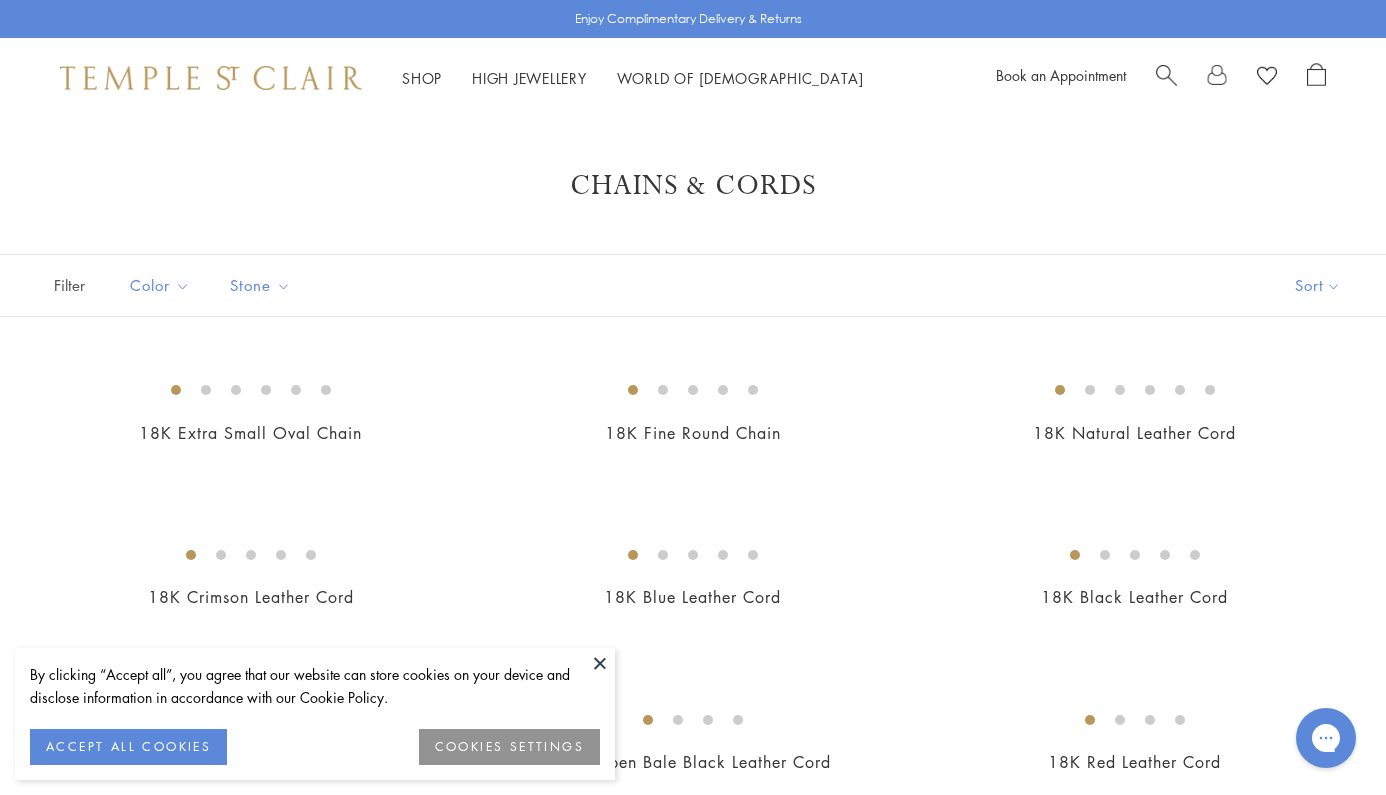 click at bounding box center (600, 663) 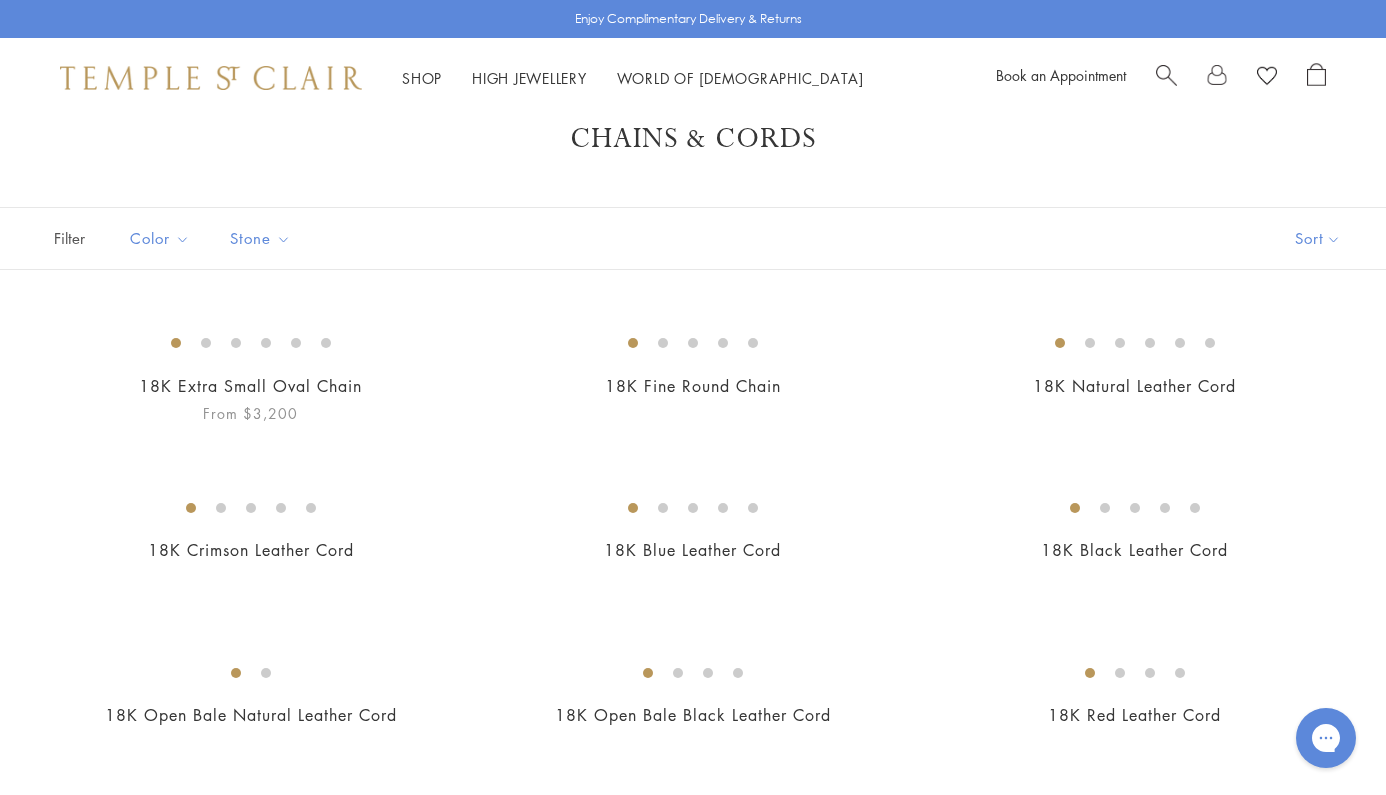scroll, scrollTop: 269, scrollLeft: 0, axis: vertical 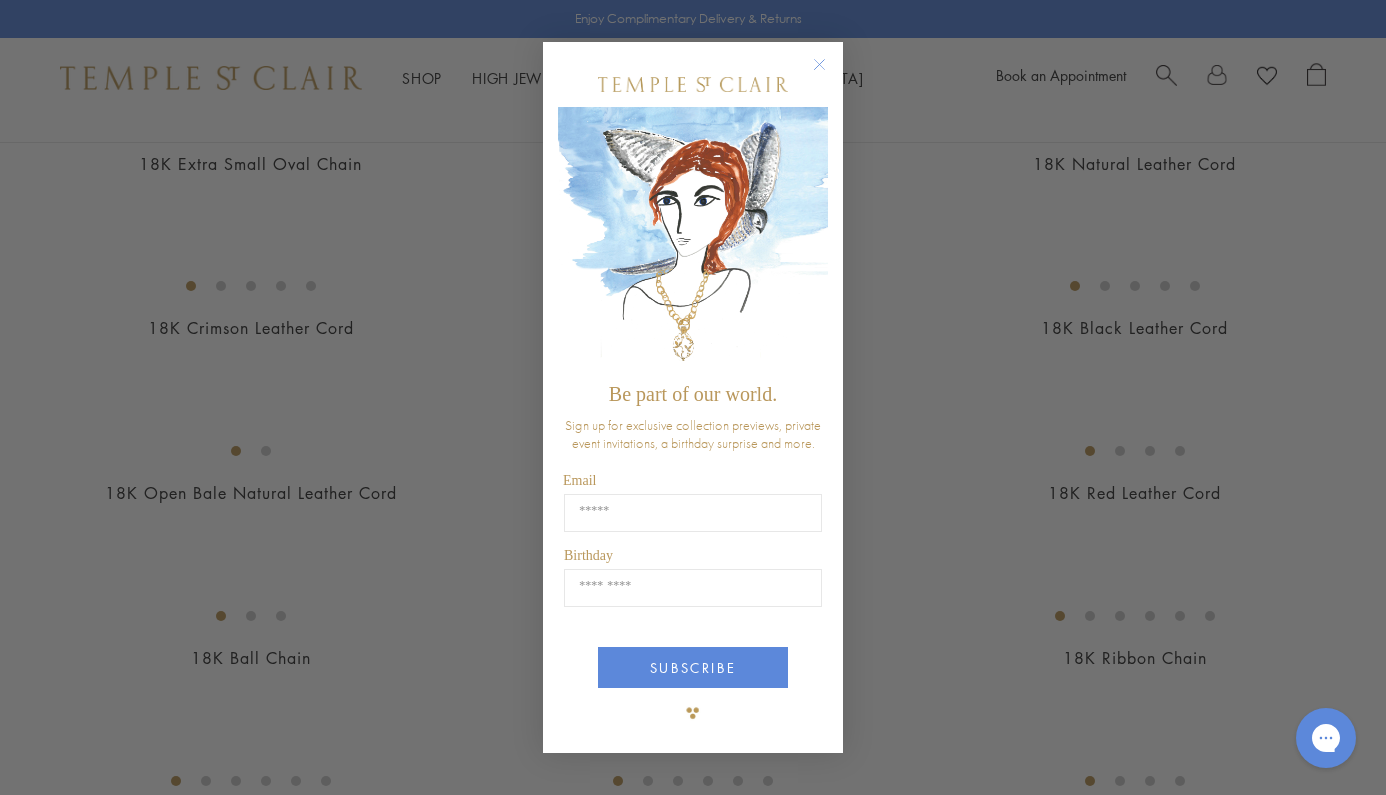 click 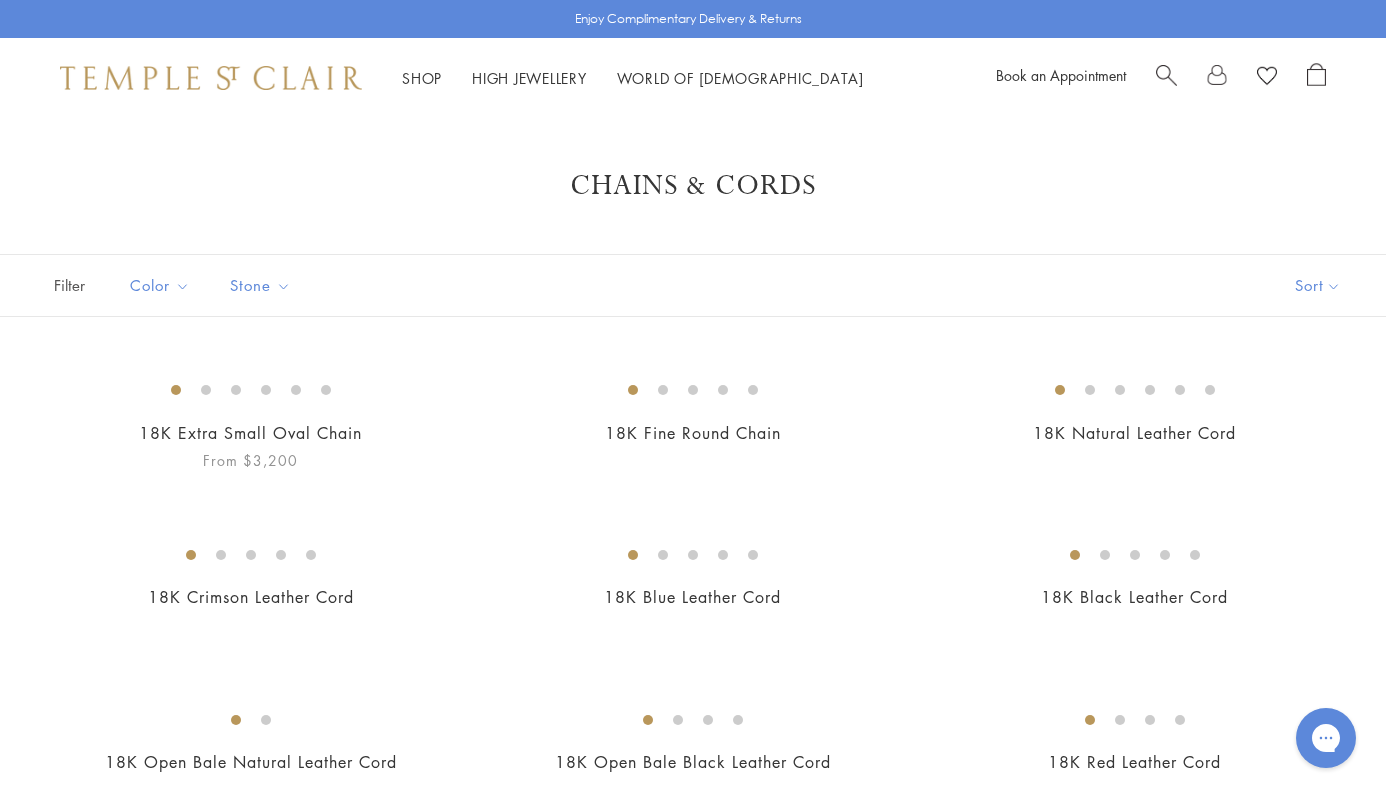 scroll, scrollTop: 0, scrollLeft: 0, axis: both 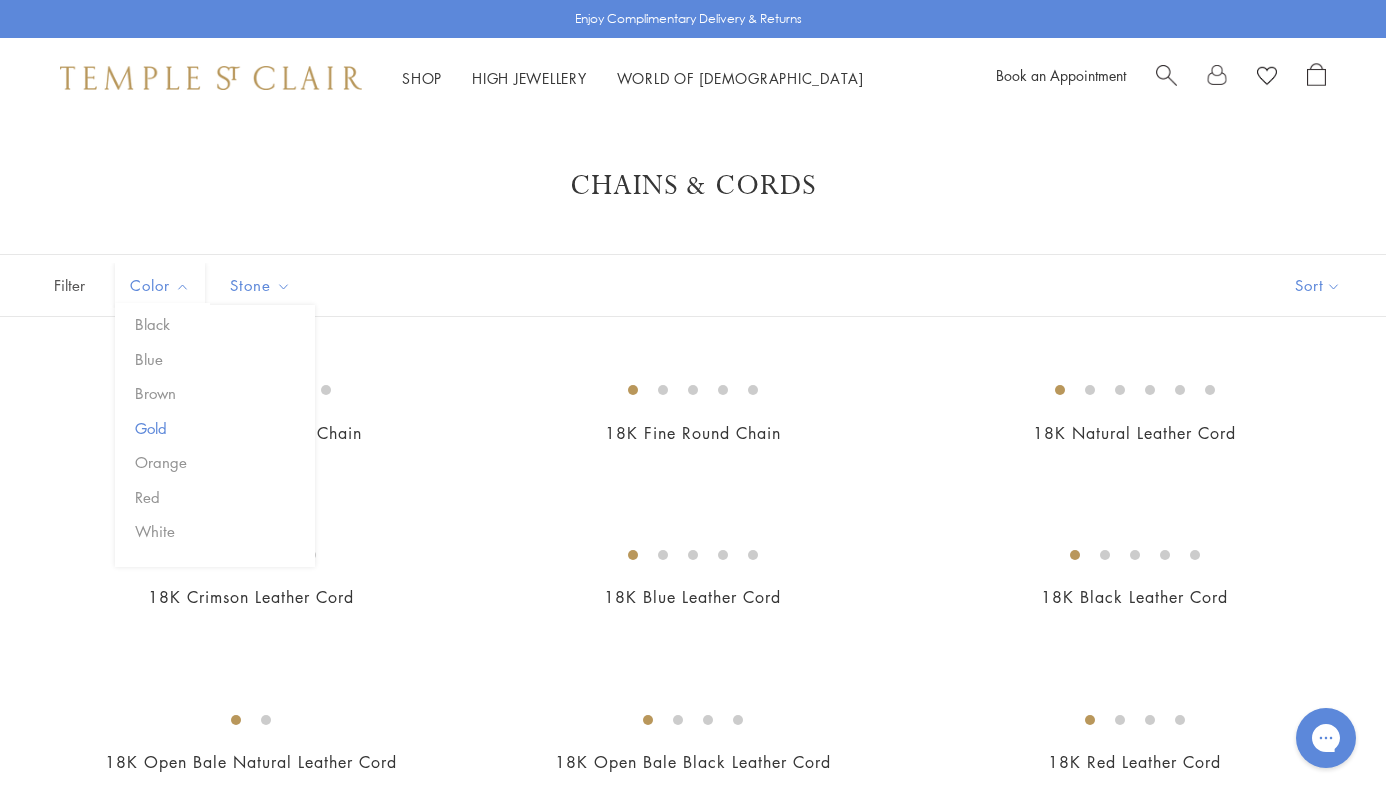 click on "Gold" at bounding box center [222, 428] 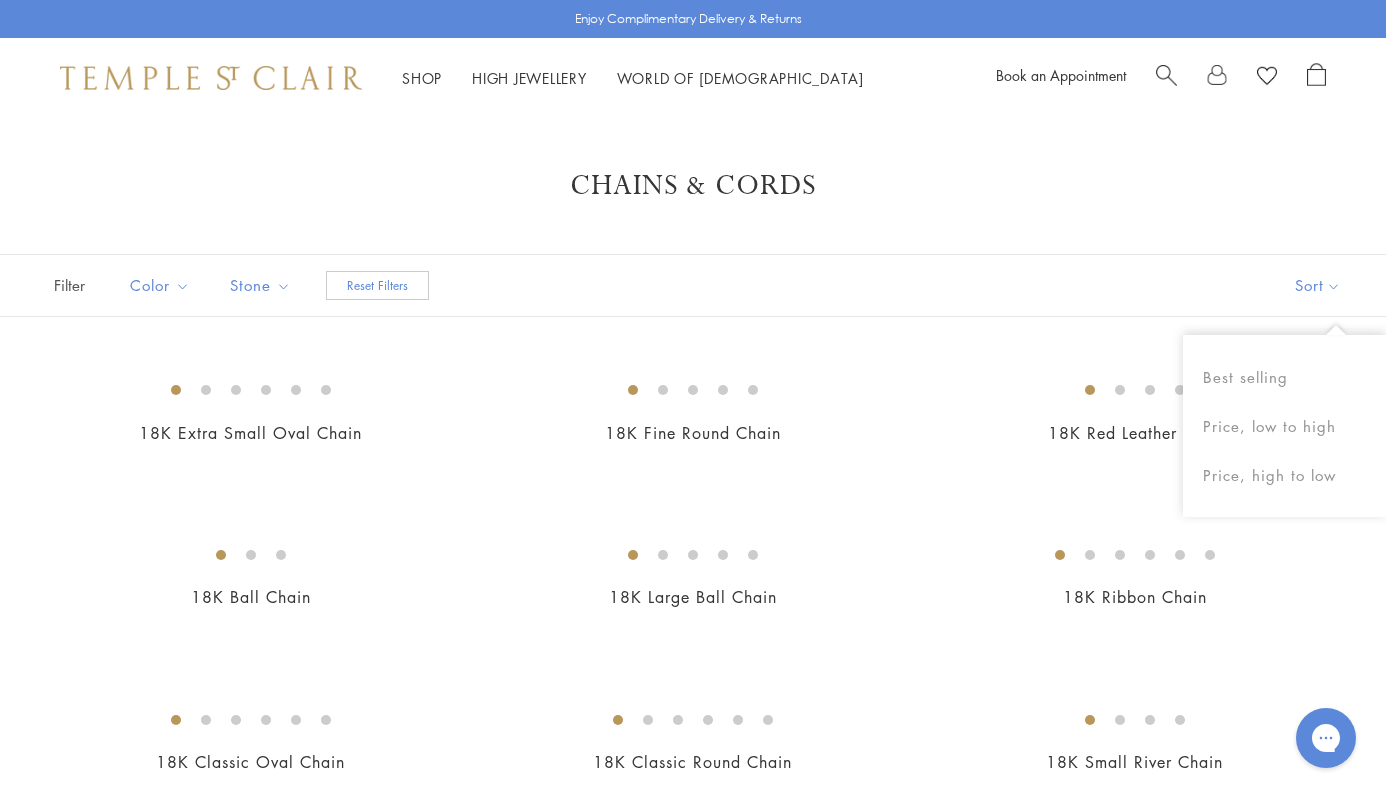 click on "Sort" at bounding box center (1318, 285) 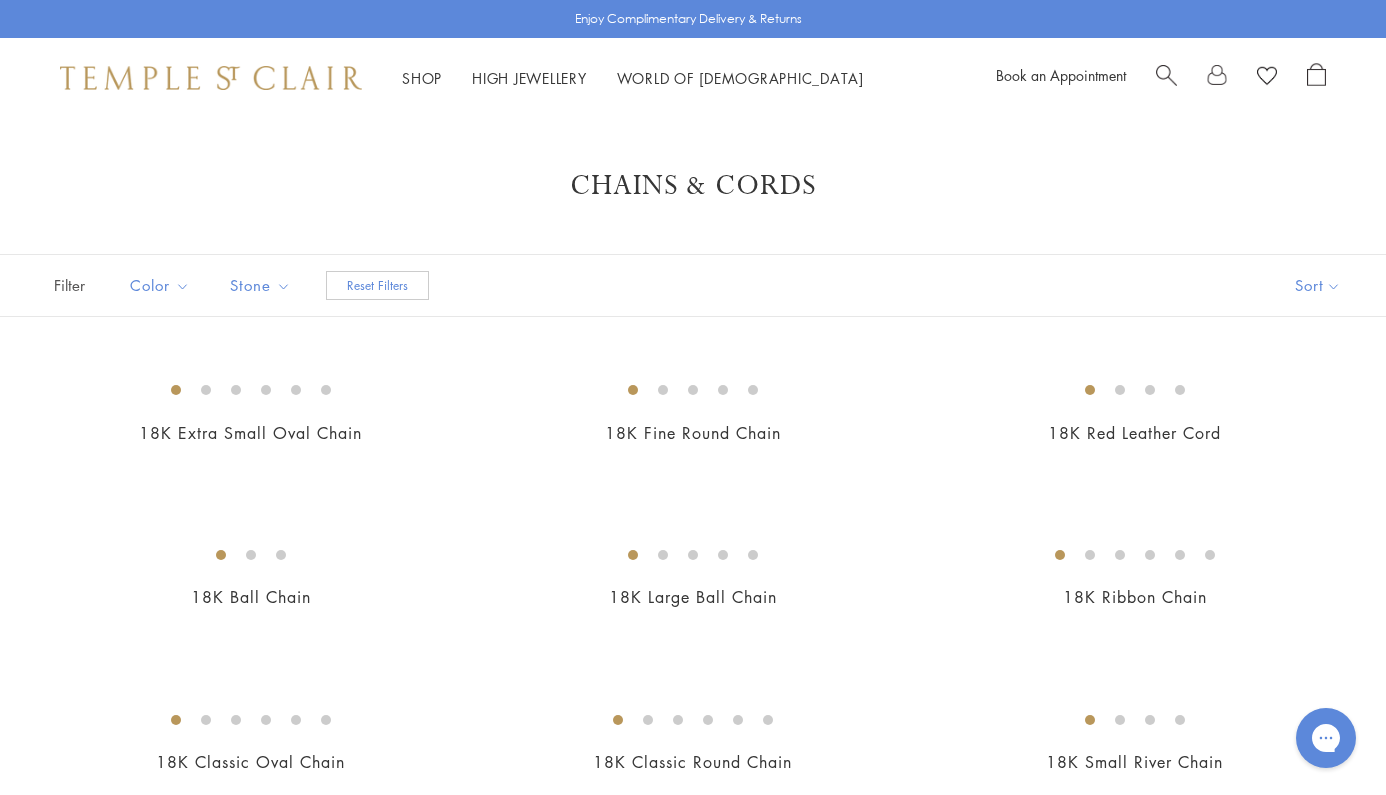 click on "Sort" at bounding box center [1318, 285] 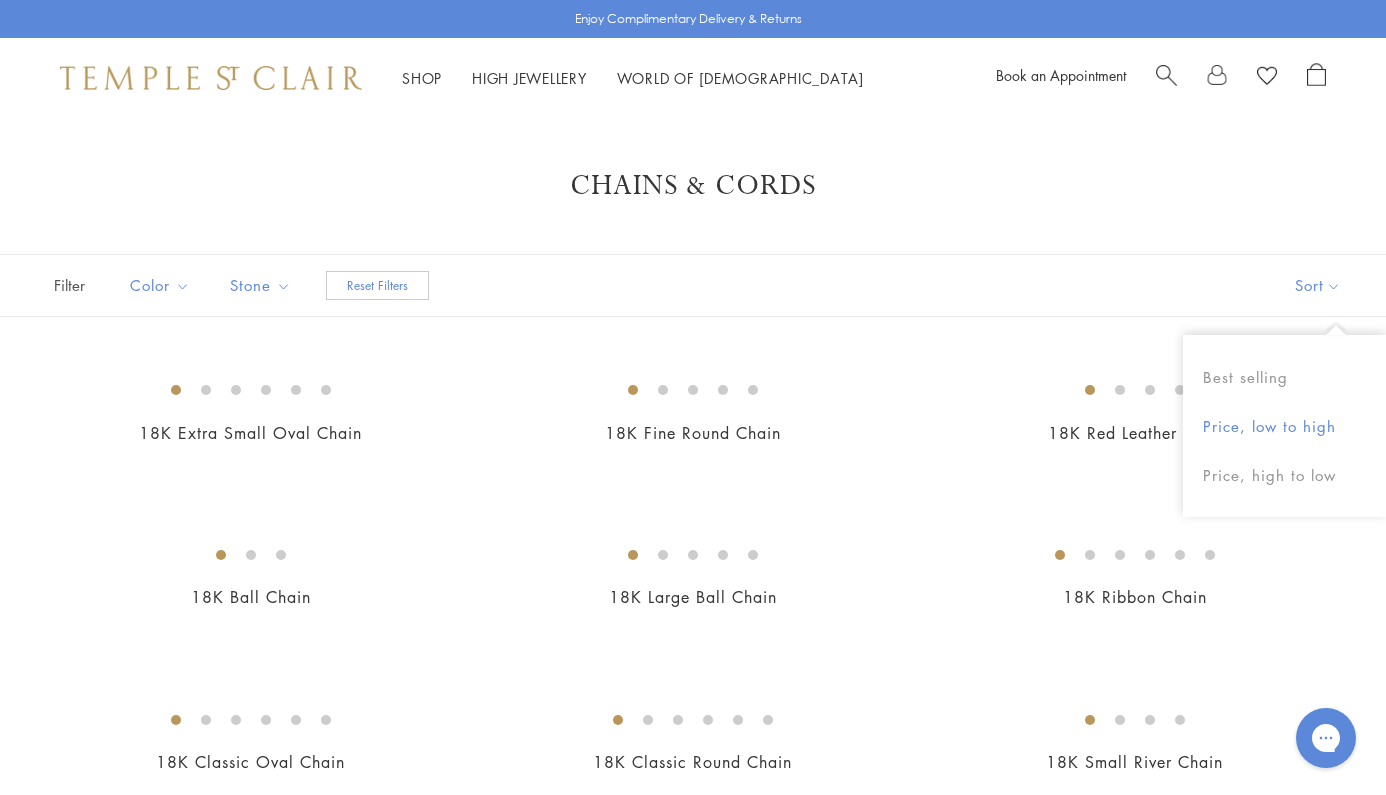 click on "Price, low to high" at bounding box center [1284, 426] 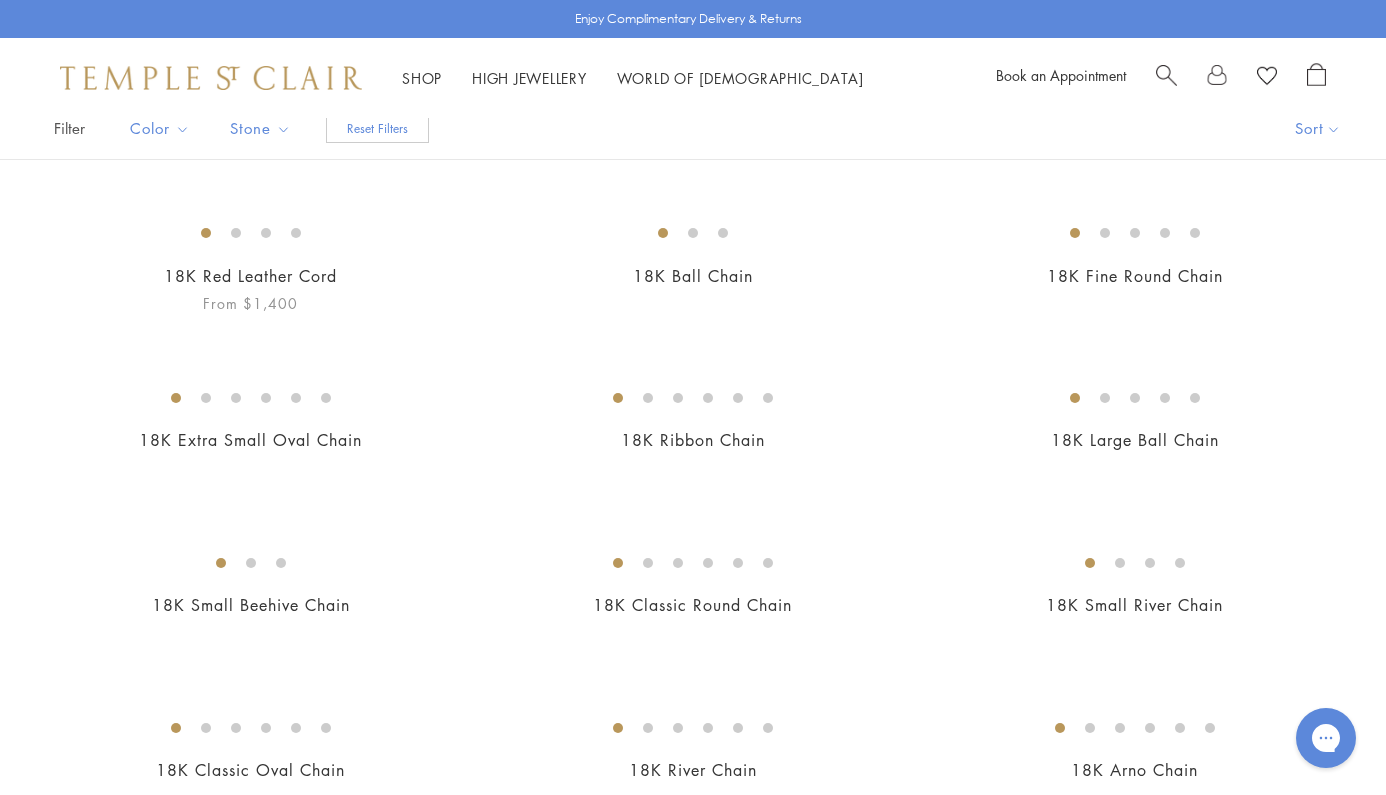 scroll, scrollTop: 179, scrollLeft: 0, axis: vertical 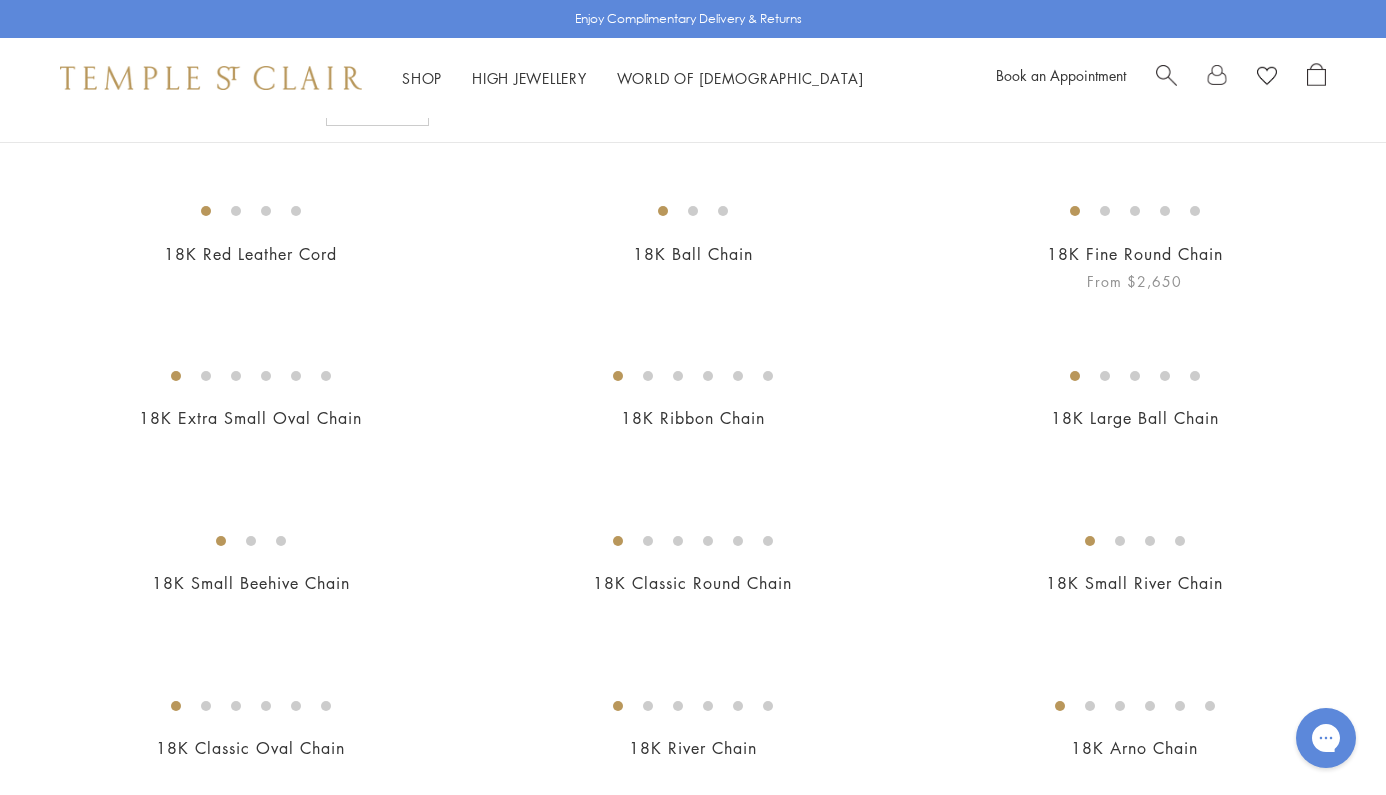 click at bounding box center (0, 0) 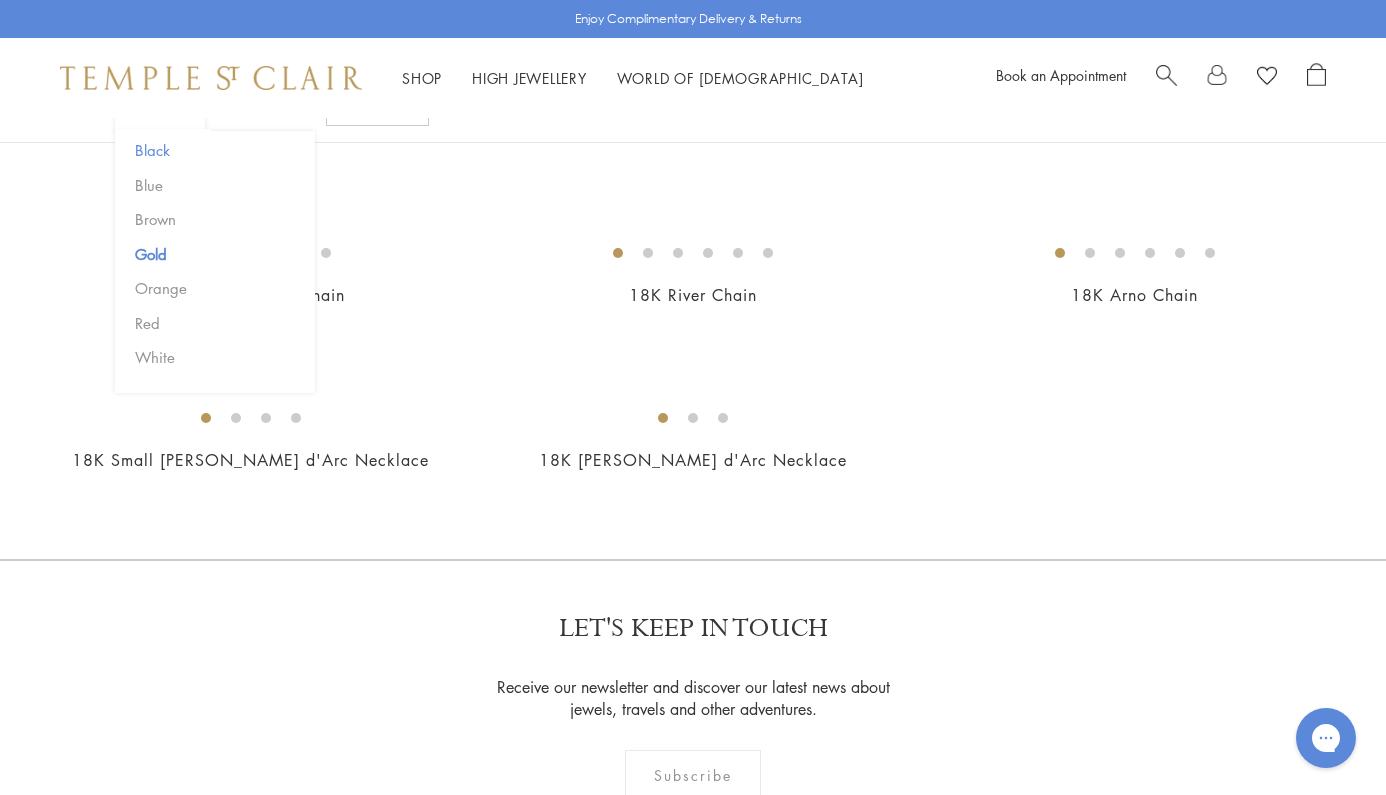 scroll, scrollTop: 661, scrollLeft: 0, axis: vertical 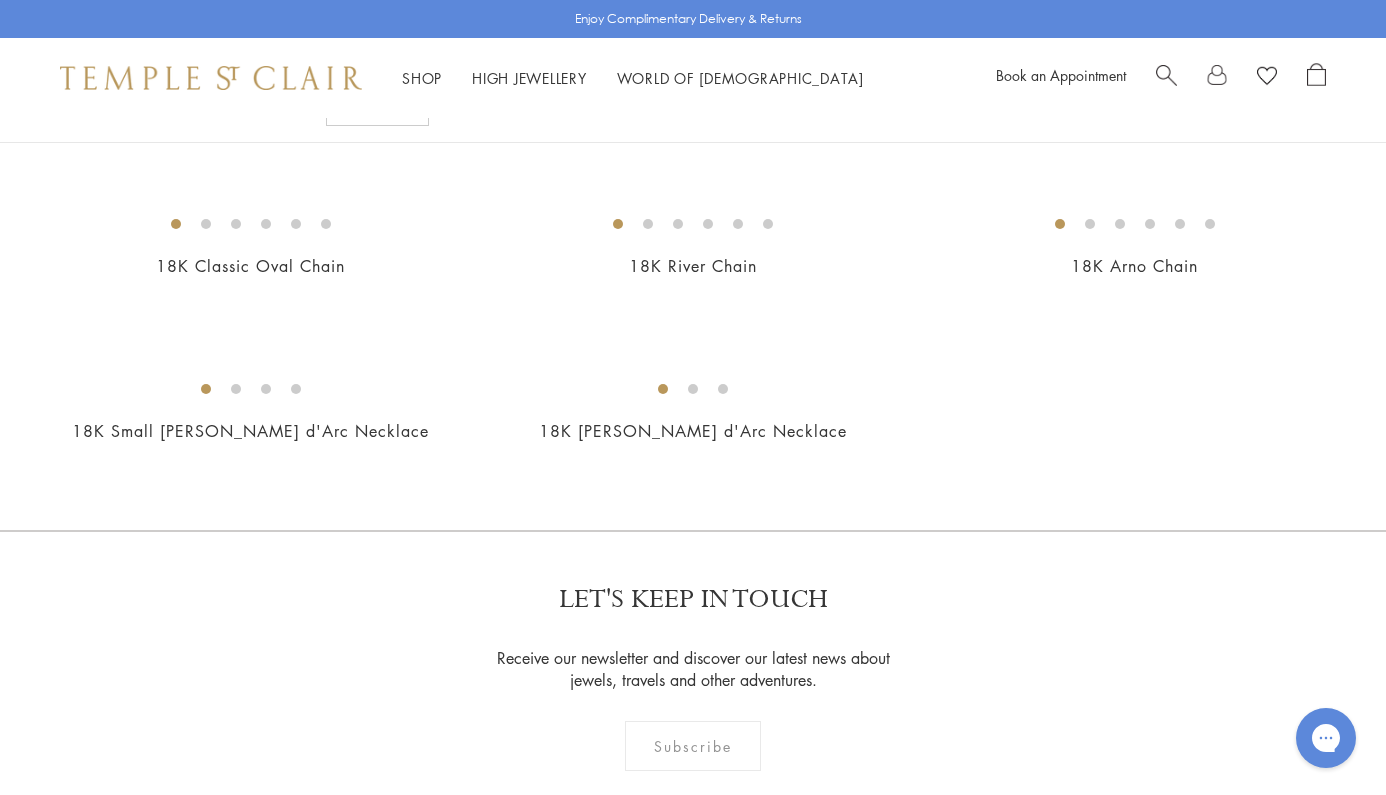 click at bounding box center (0, 0) 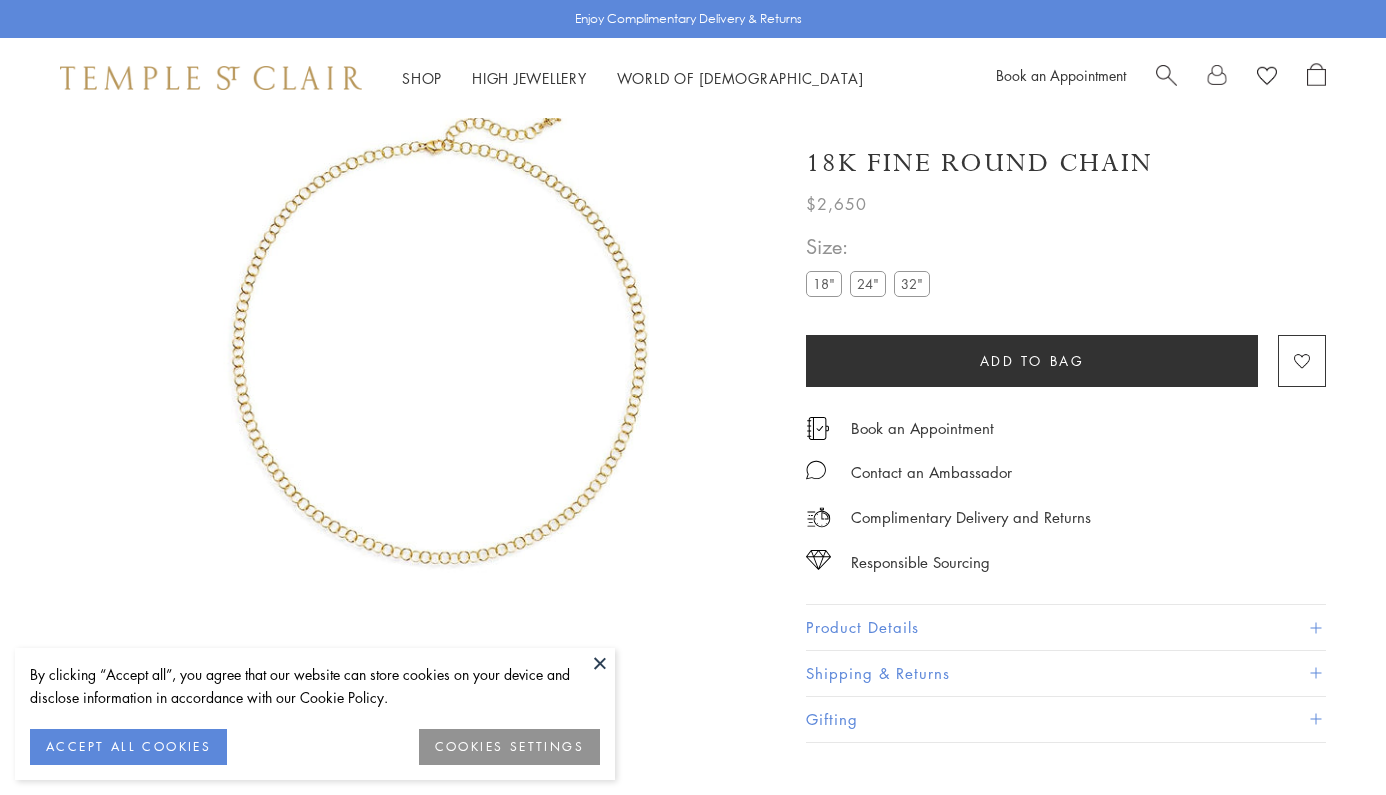 scroll, scrollTop: 0, scrollLeft: 0, axis: both 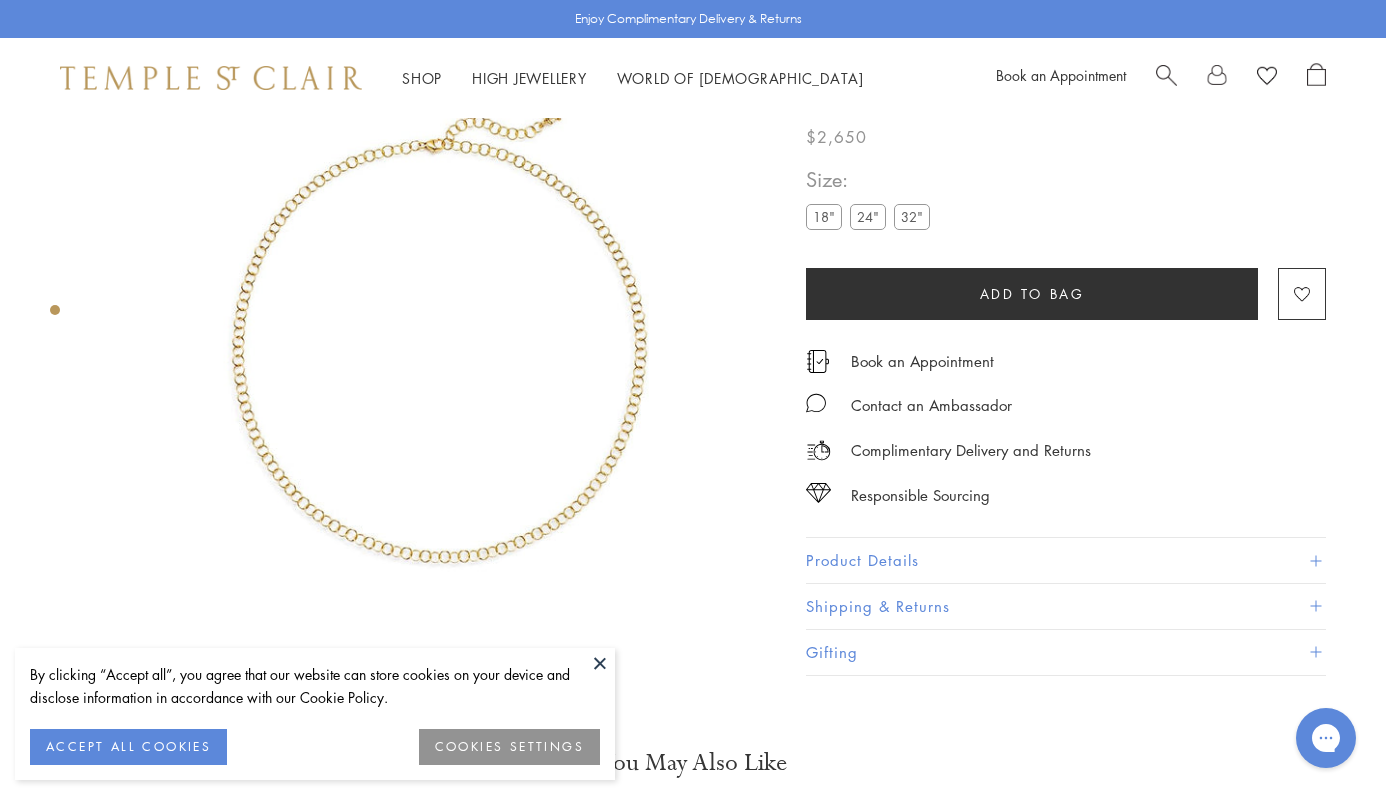 click on "32"" at bounding box center [912, 217] 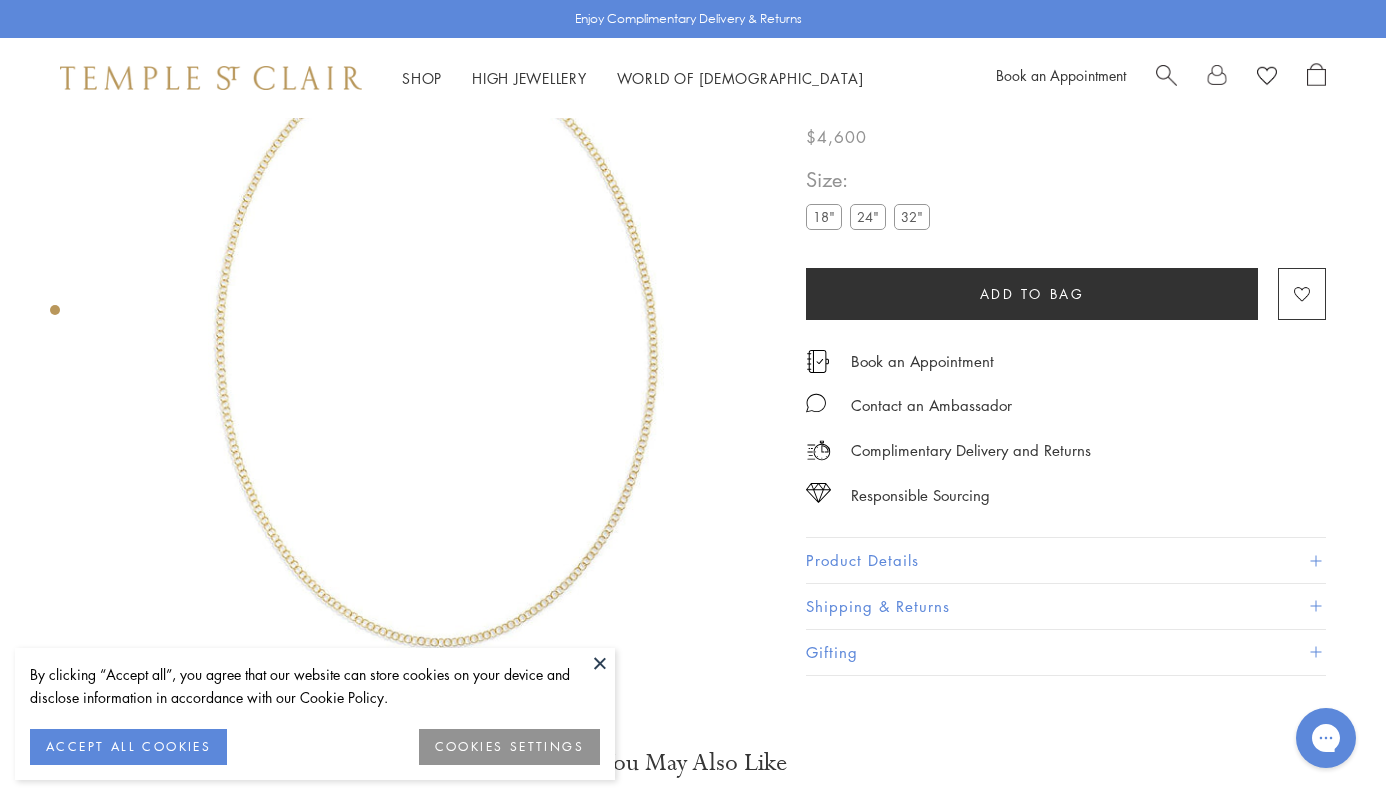 click at bounding box center (600, 663) 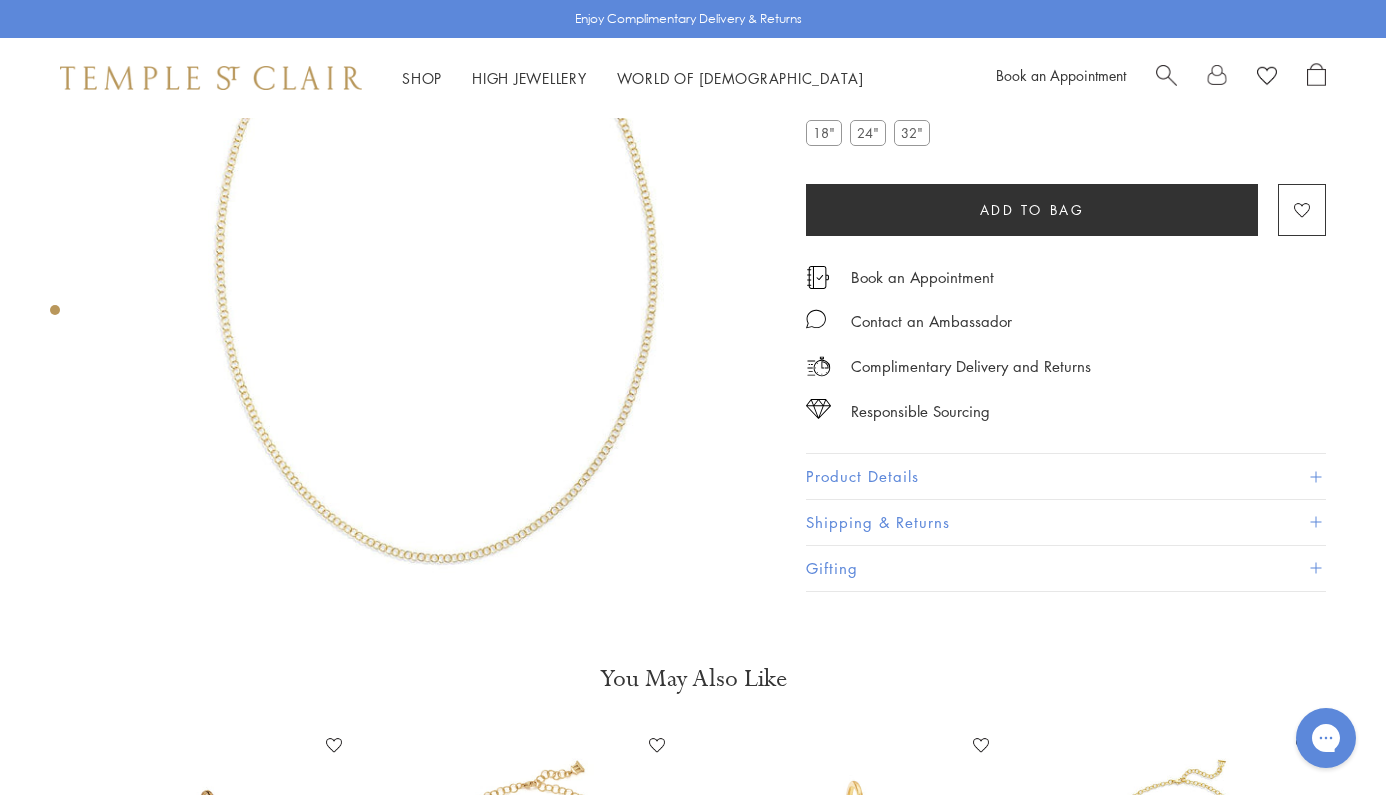 scroll, scrollTop: 200, scrollLeft: 0, axis: vertical 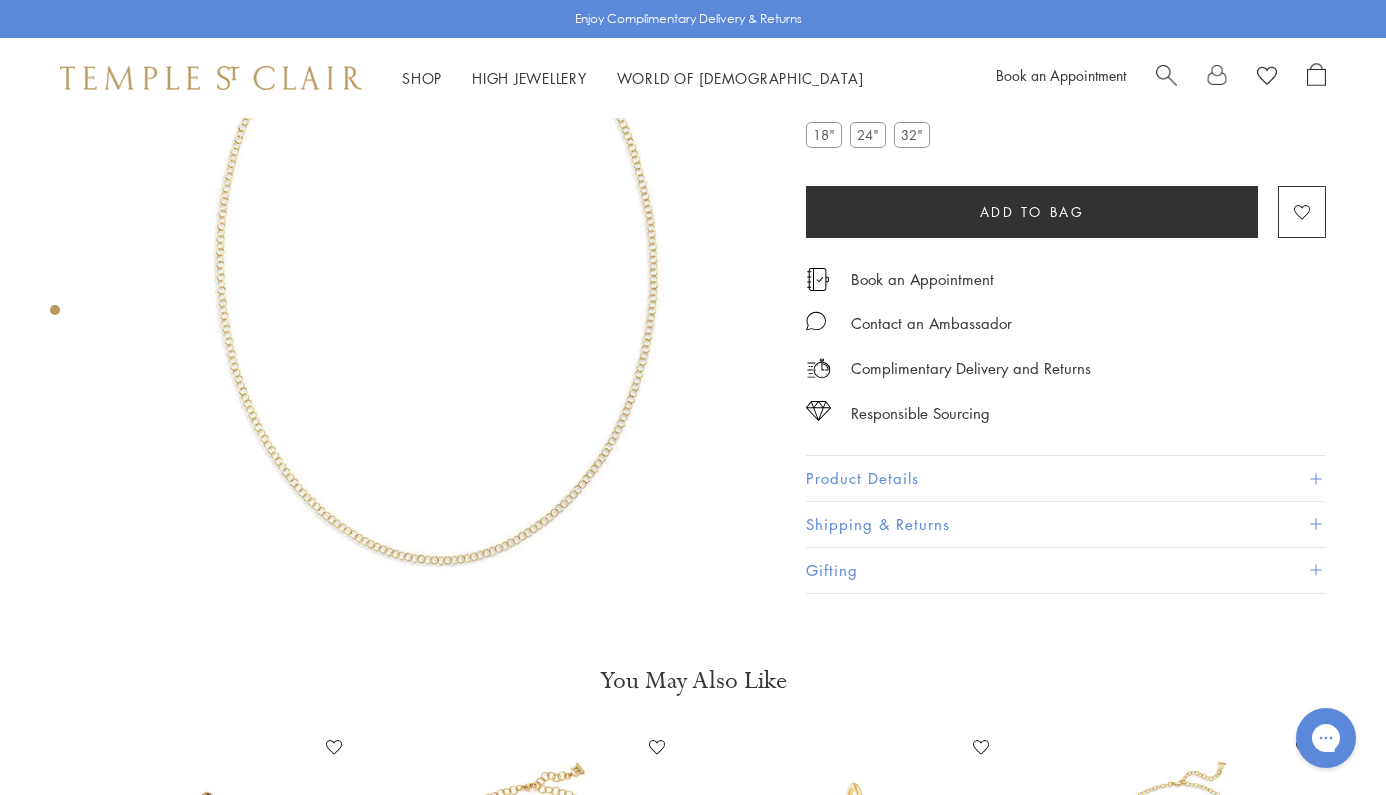 click on "24"" at bounding box center (868, 135) 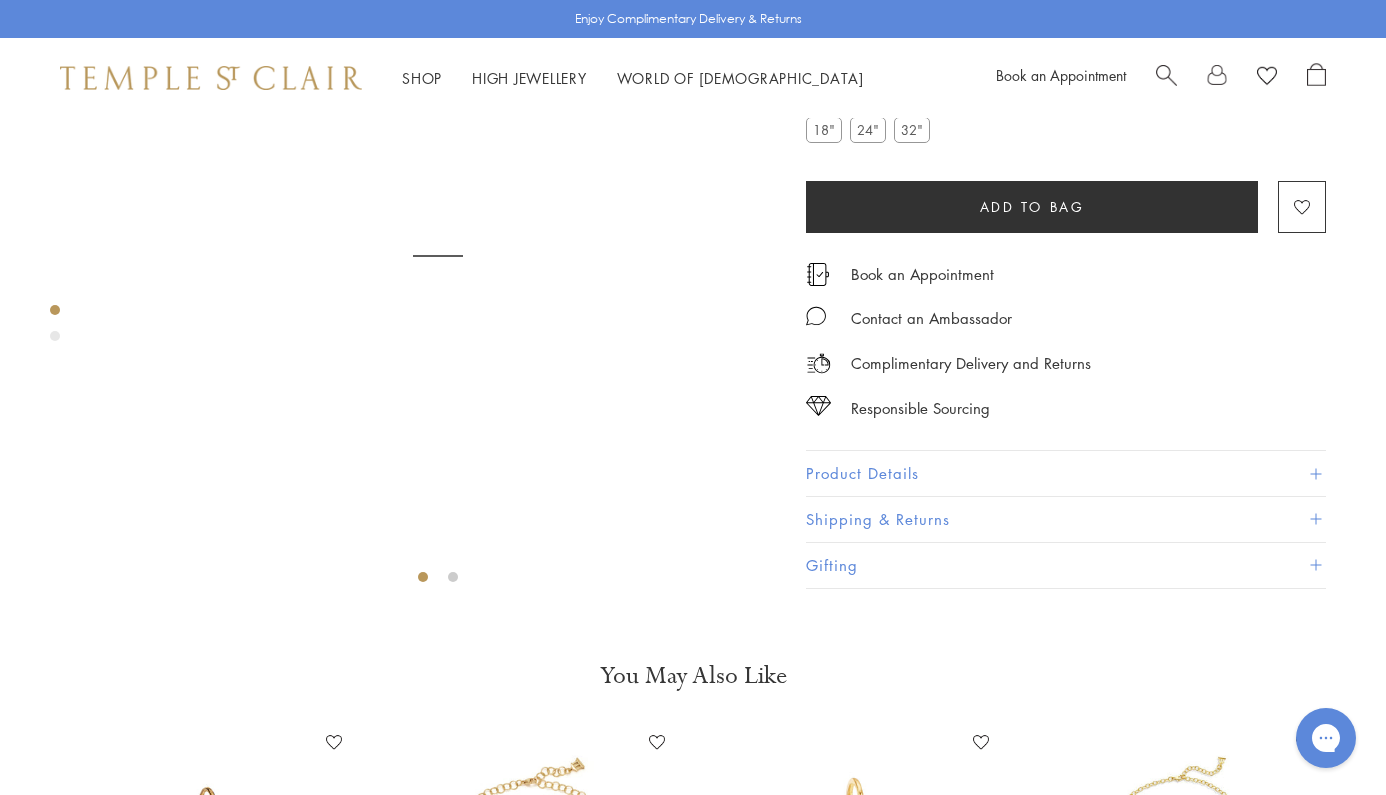 scroll, scrollTop: 118, scrollLeft: 0, axis: vertical 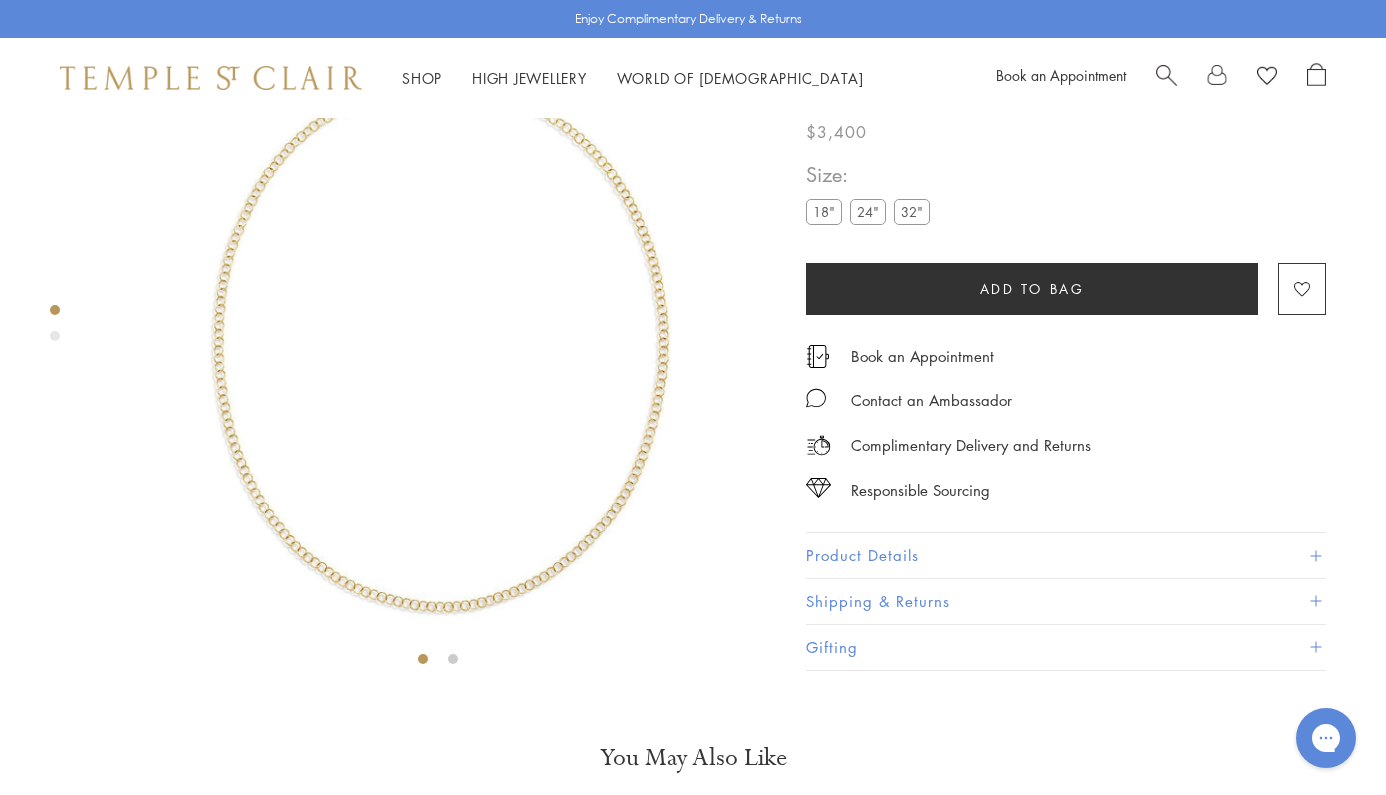 click on "18"" at bounding box center [824, 212] 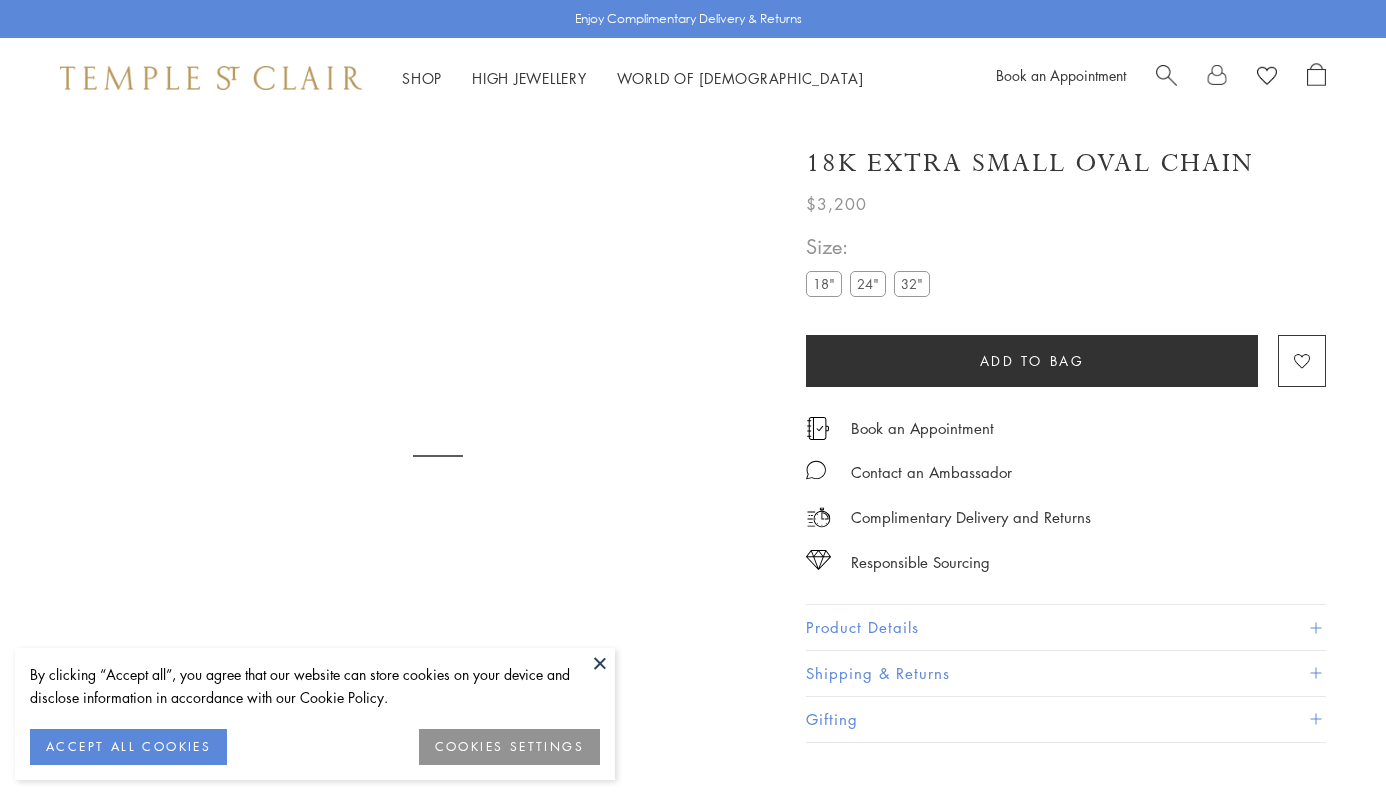 scroll, scrollTop: 0, scrollLeft: 0, axis: both 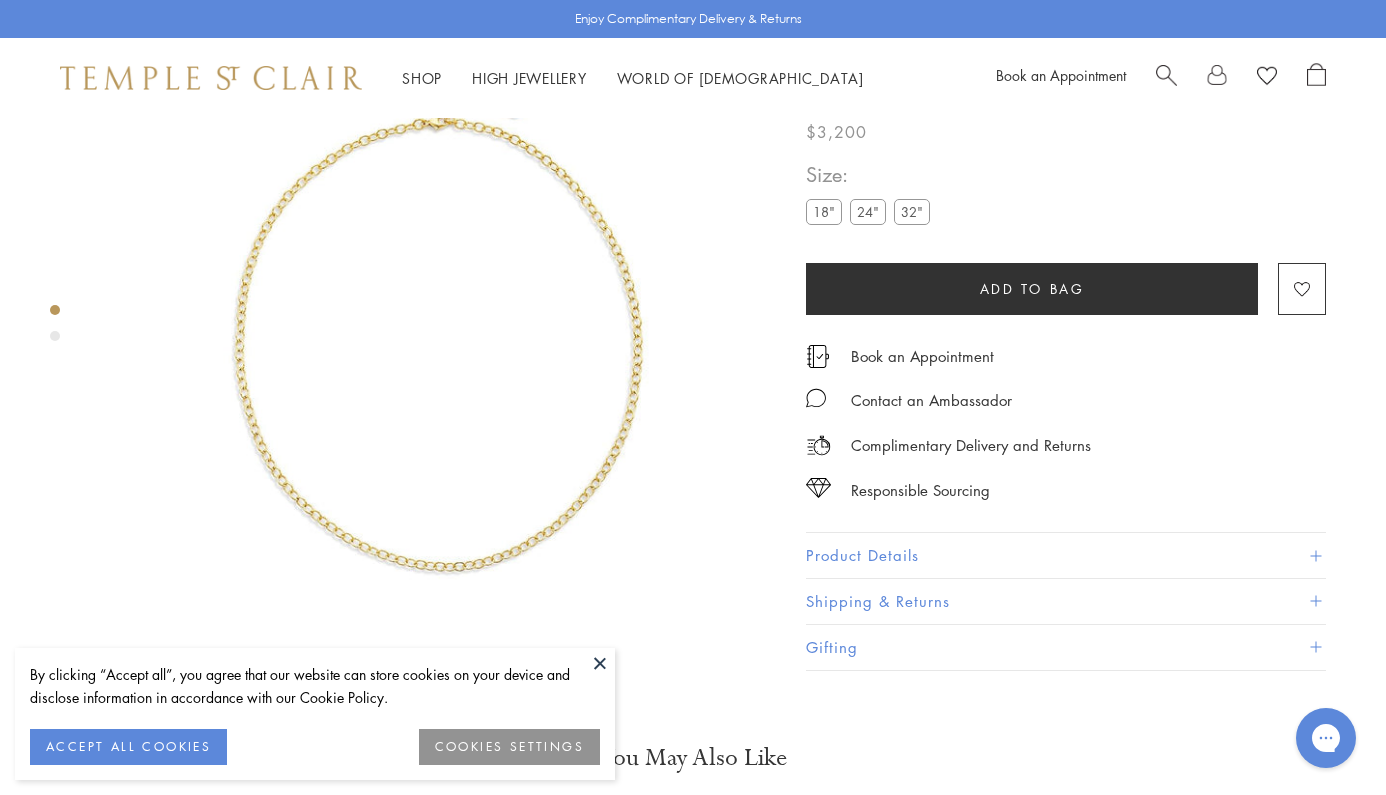 click on "32"" at bounding box center (912, 212) 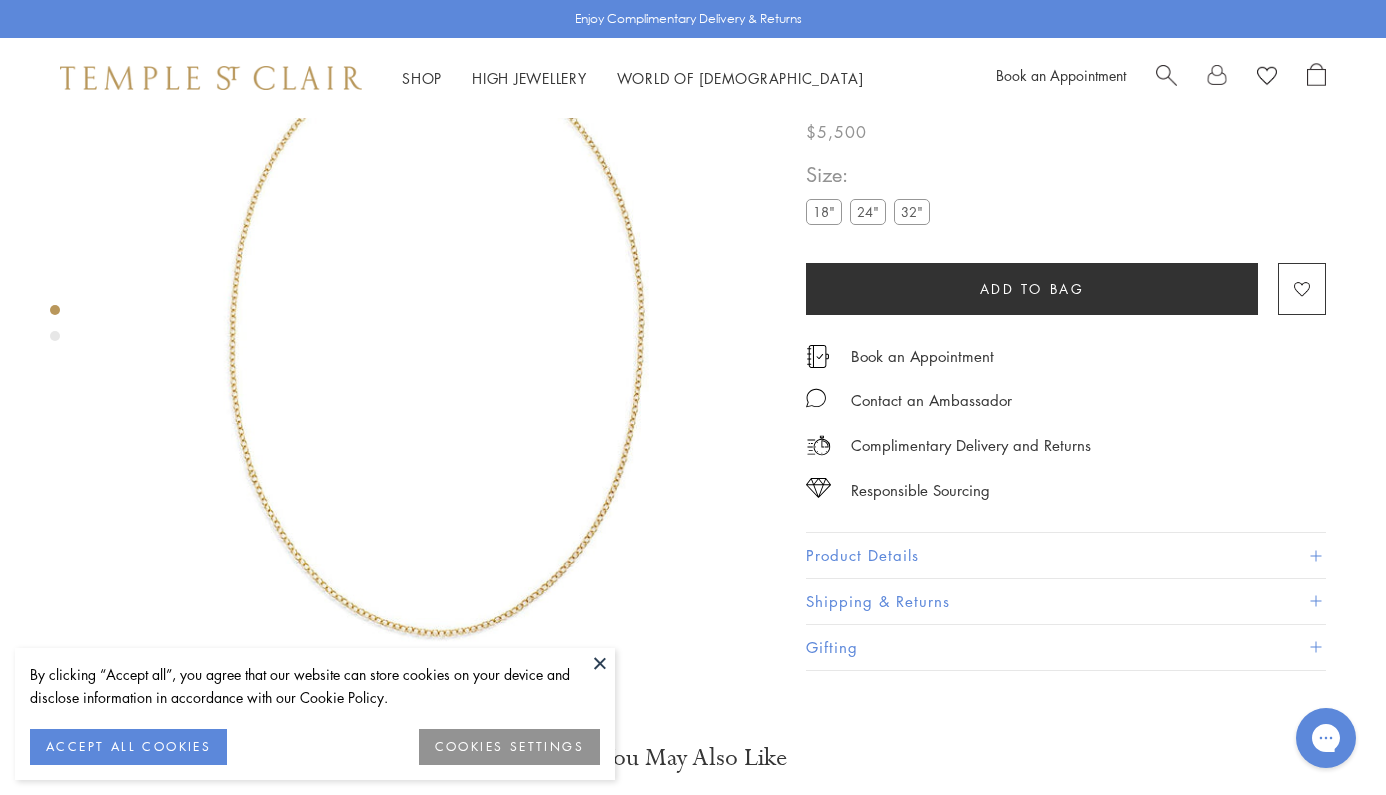 click at bounding box center [600, 663] 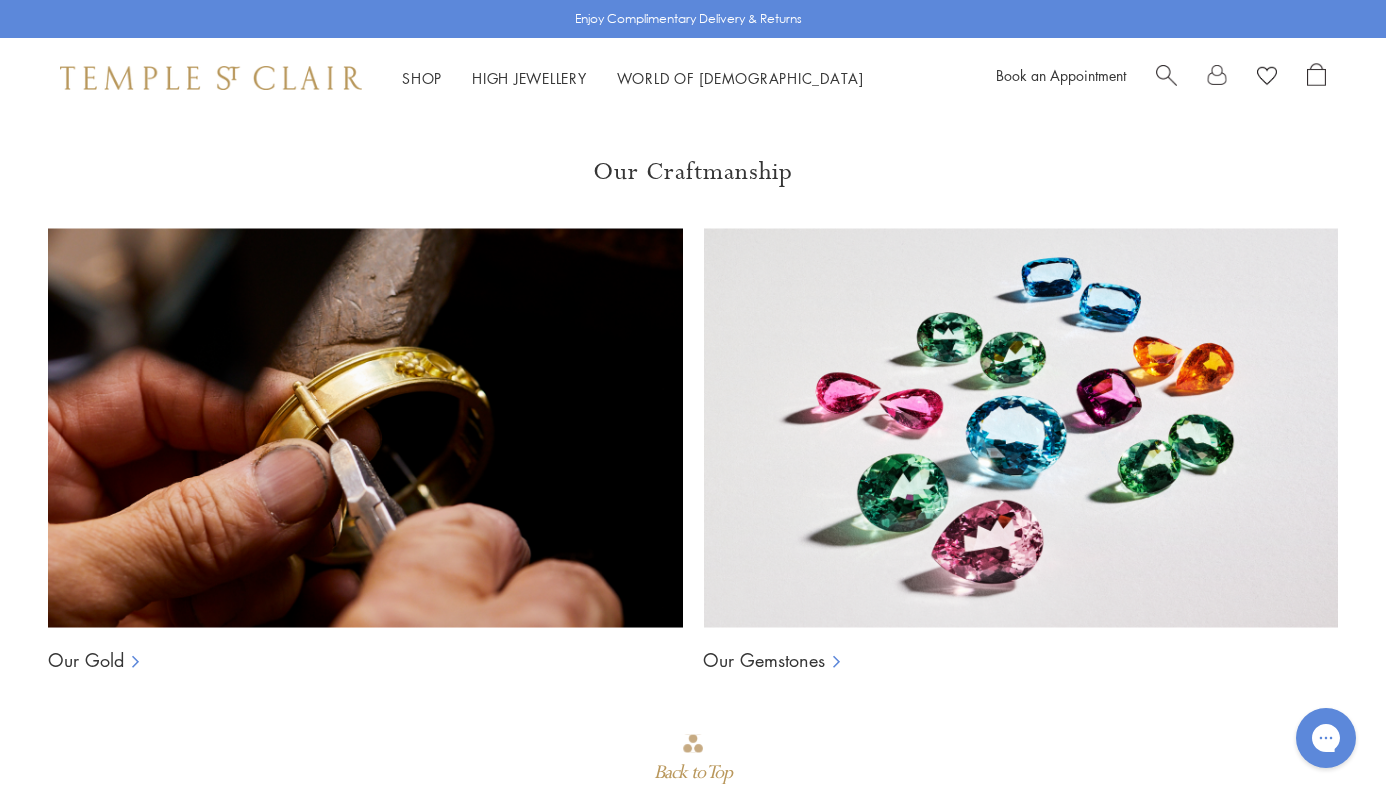 scroll, scrollTop: 1440, scrollLeft: 0, axis: vertical 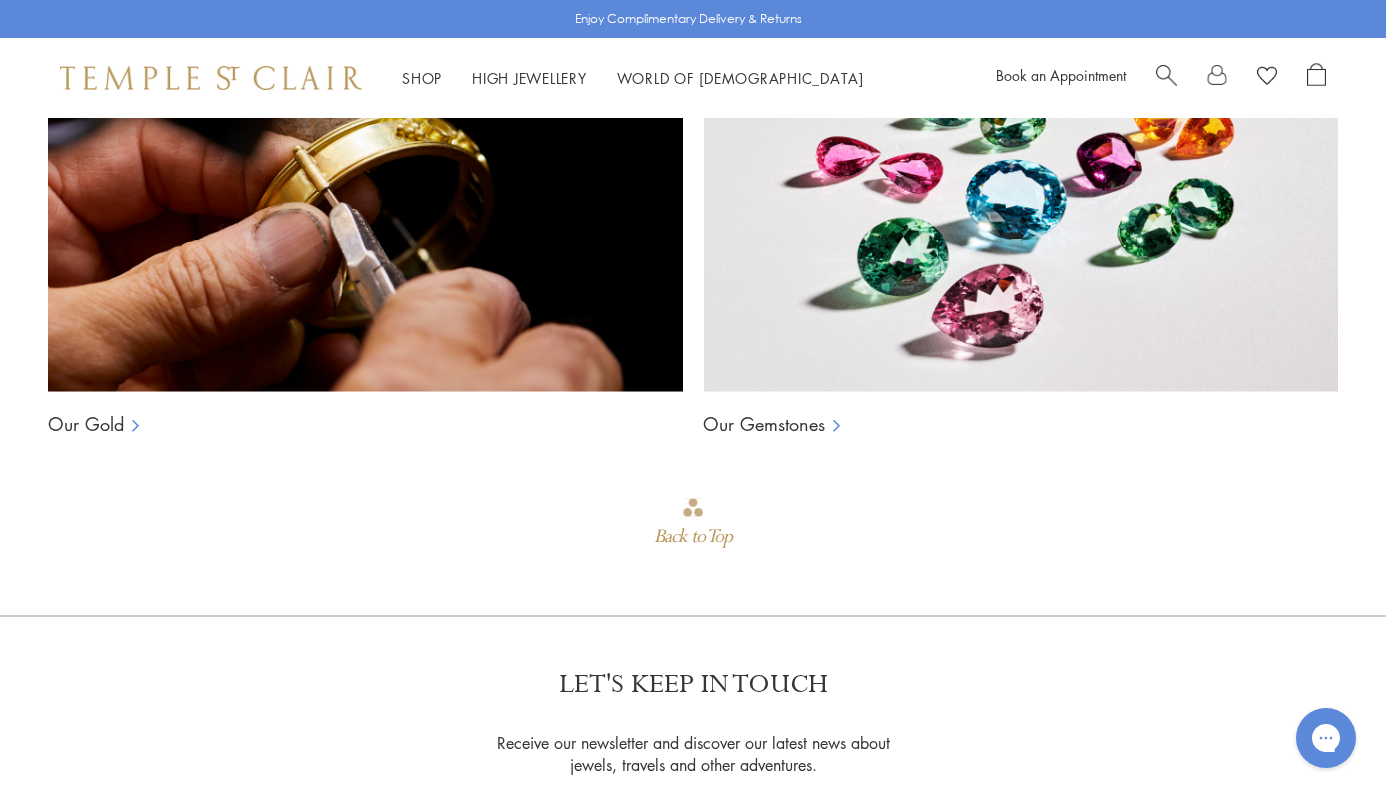 click at bounding box center [532, -371] 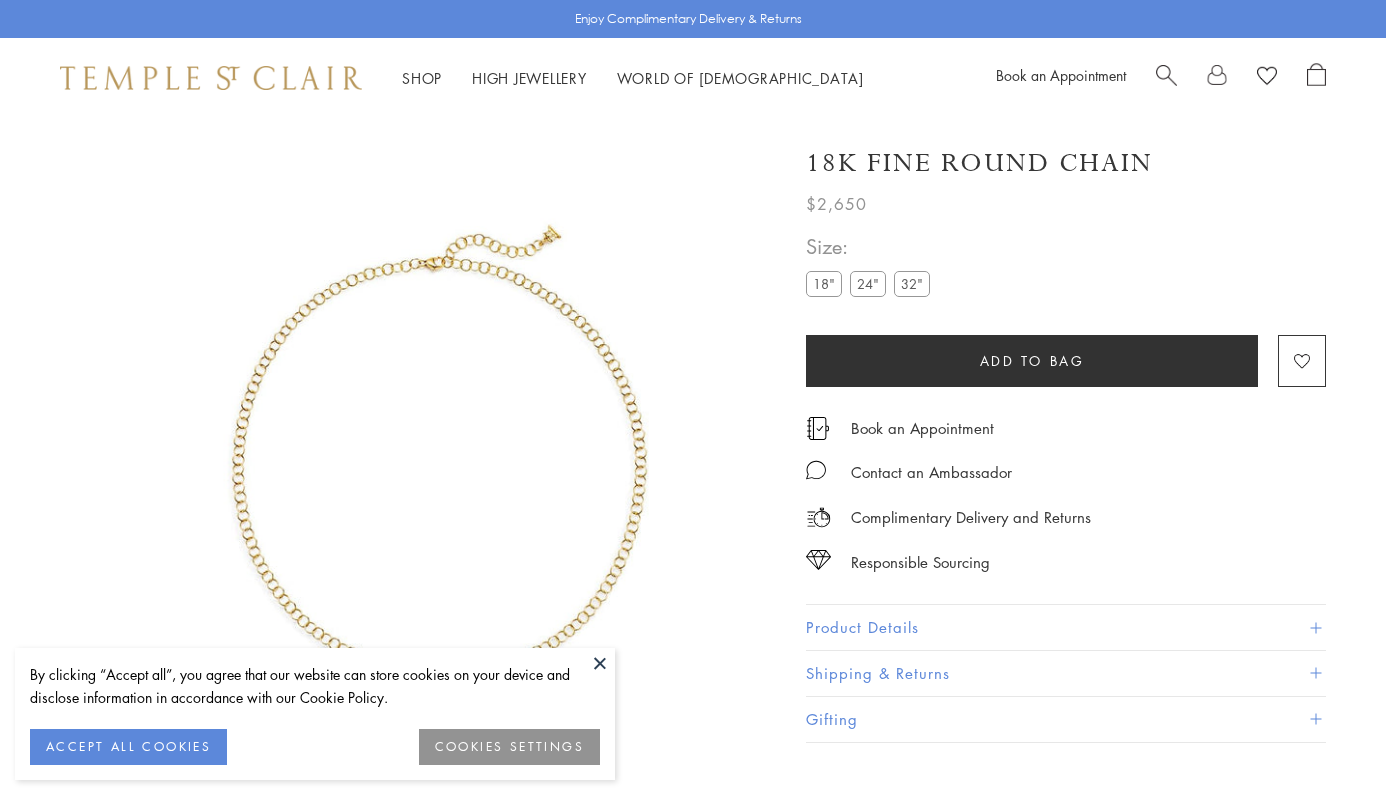 scroll, scrollTop: 0, scrollLeft: 0, axis: both 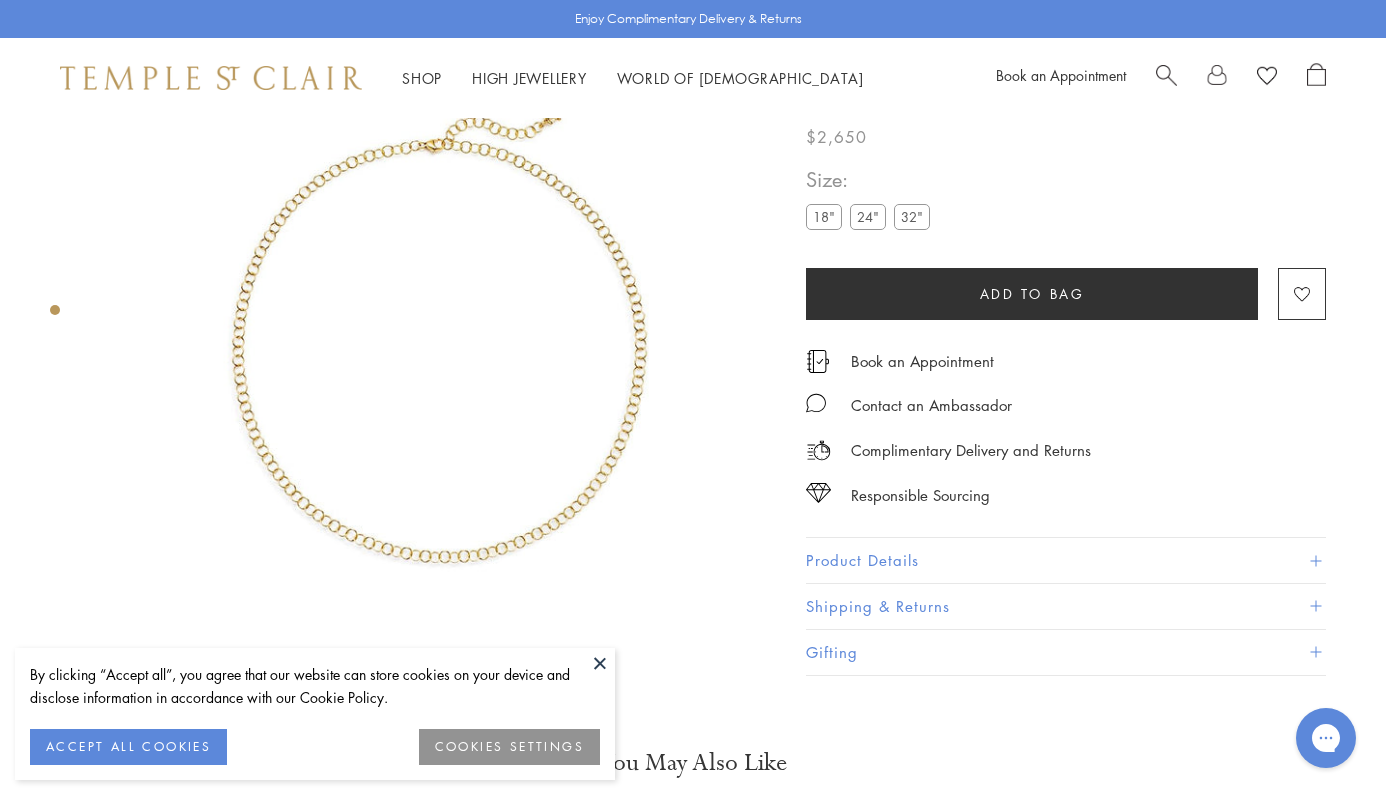 click at bounding box center [600, 663] 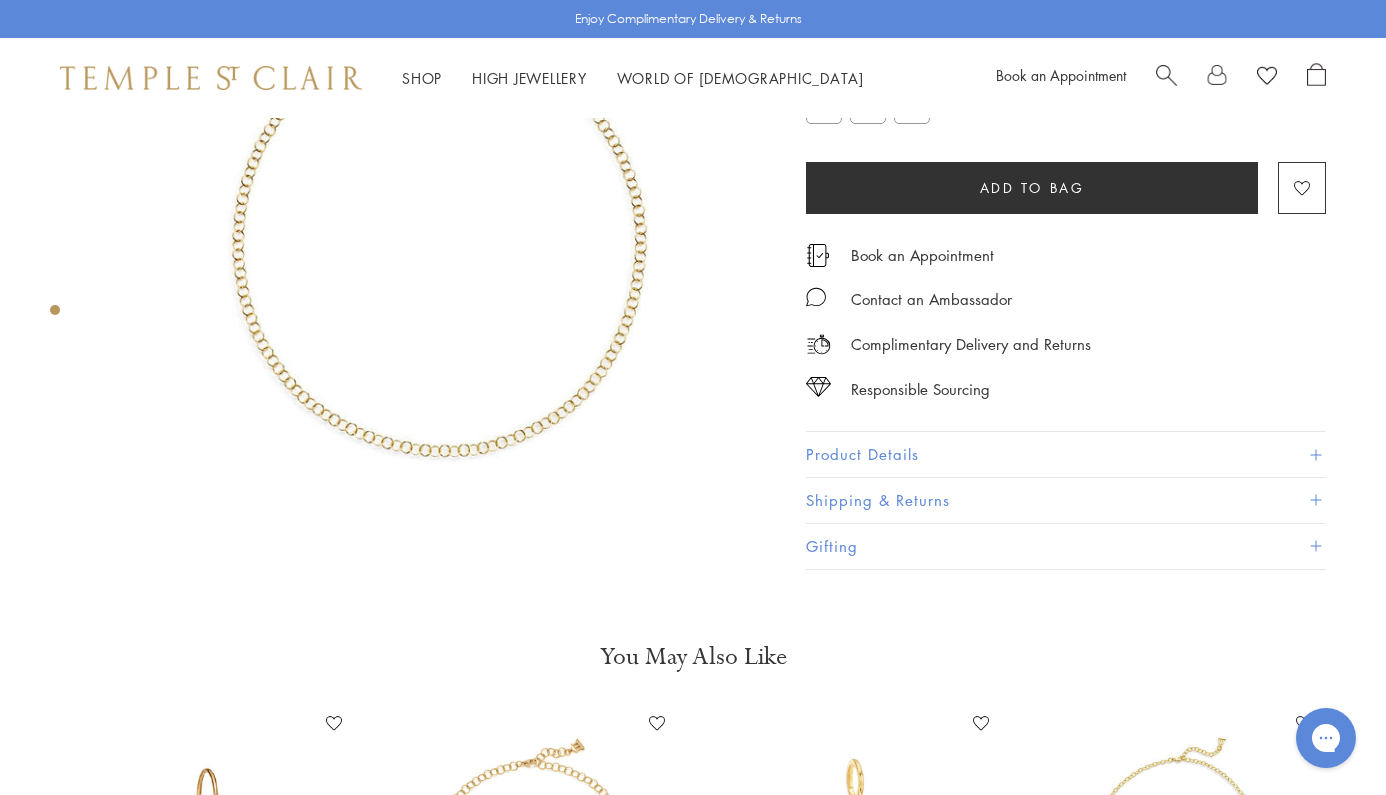 scroll, scrollTop: 0, scrollLeft: 0, axis: both 